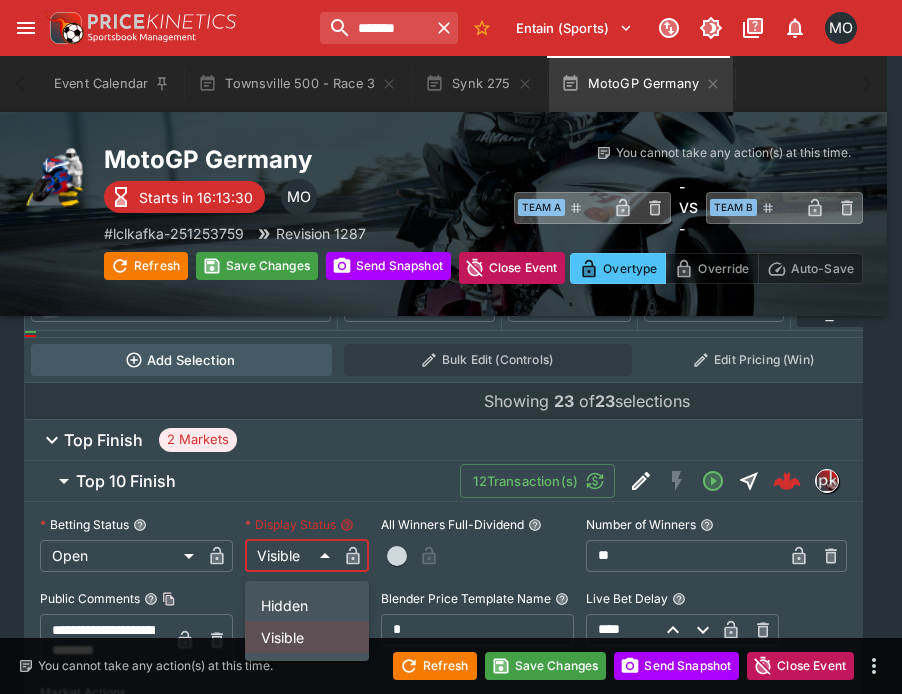 click on "**********" at bounding box center (451, 2015) 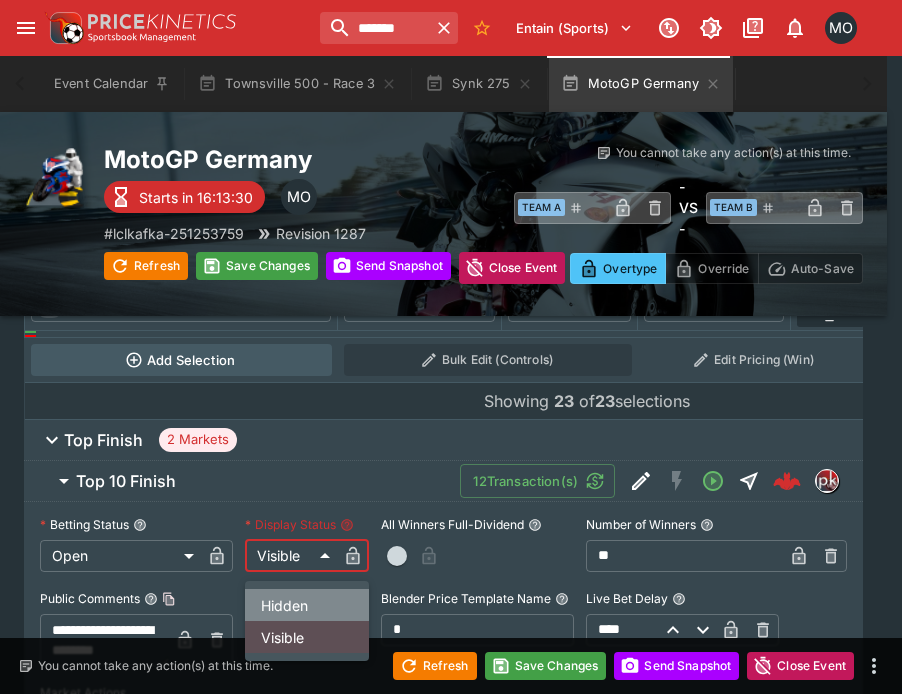 click on "Hidden" at bounding box center [307, 605] 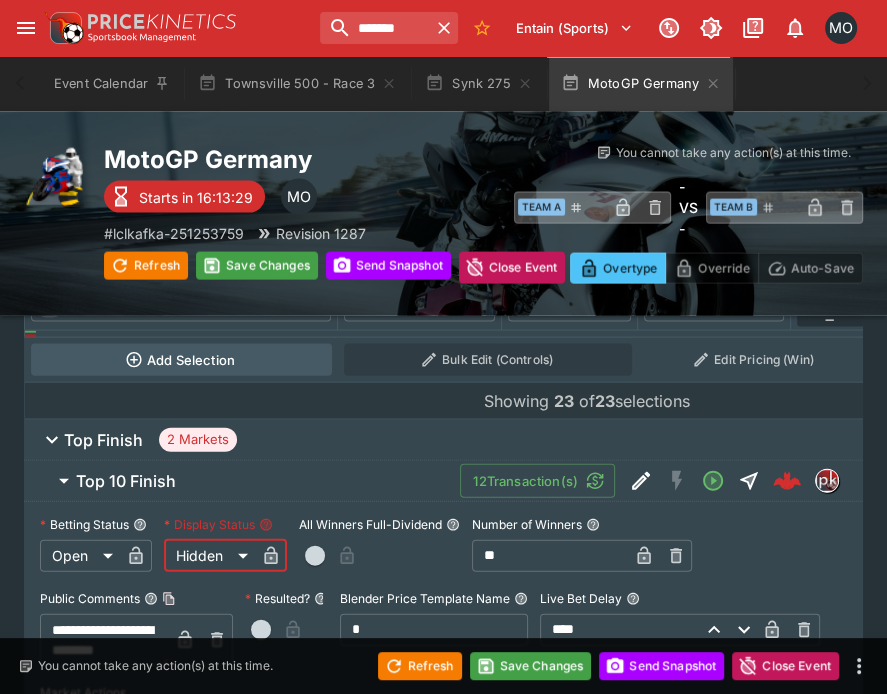 click on "Top 10 Finish 12  Transaction(s)" at bounding box center (461, 481) 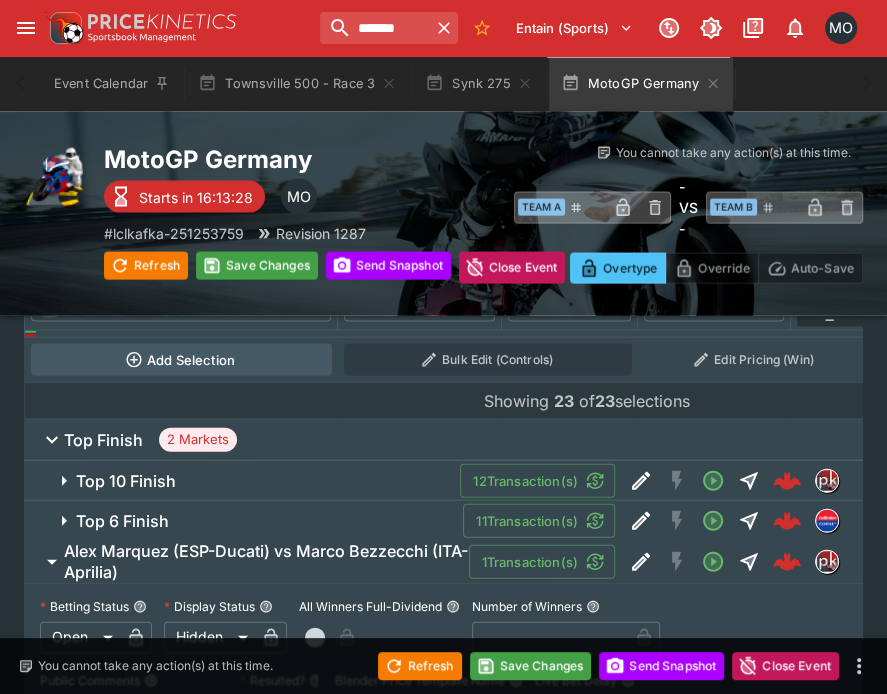 click on "Top 6 Finish 11  Transaction(s)" at bounding box center [443, 521] 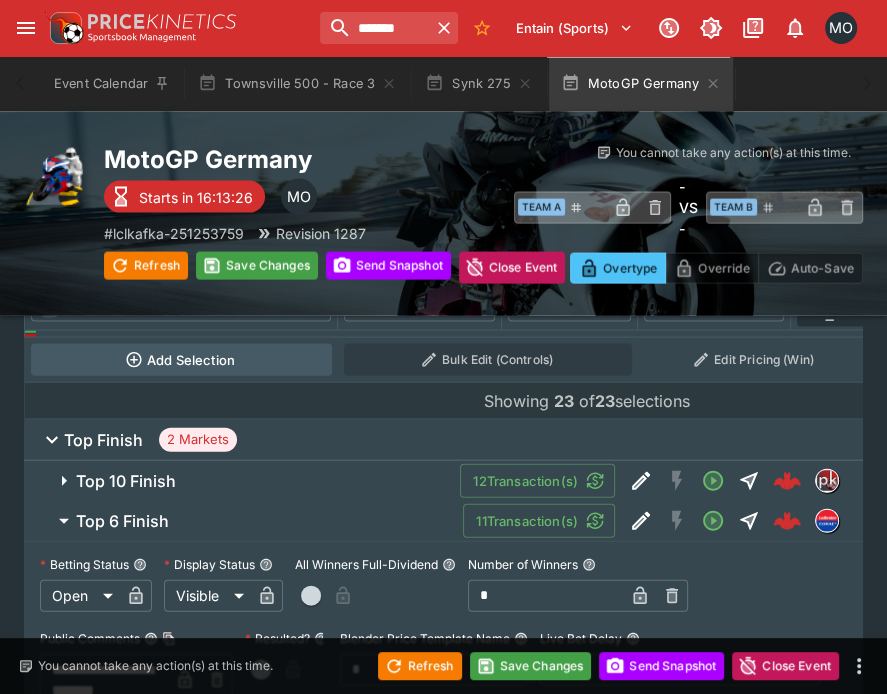 click on "**********" at bounding box center (443, 2032) 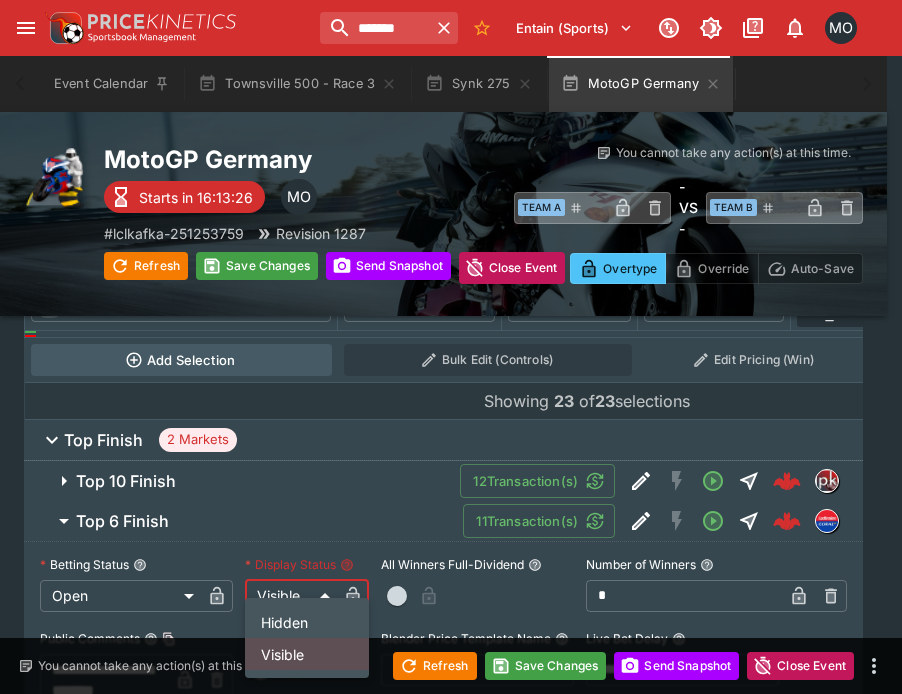 click on "Hidden" at bounding box center (307, 622) 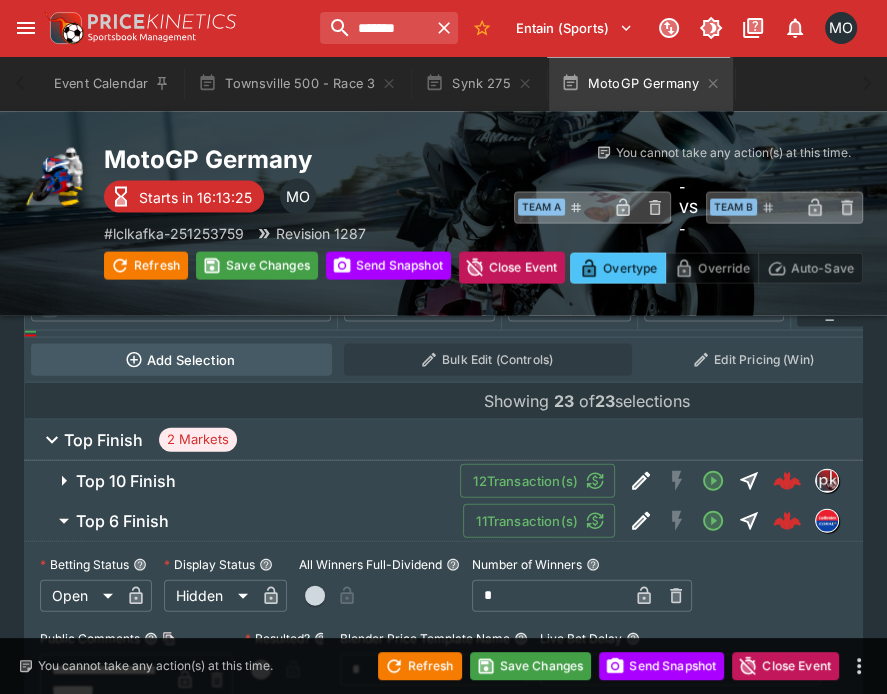 click on "Top 6 Finish 11  Transaction(s)" at bounding box center [461, 521] 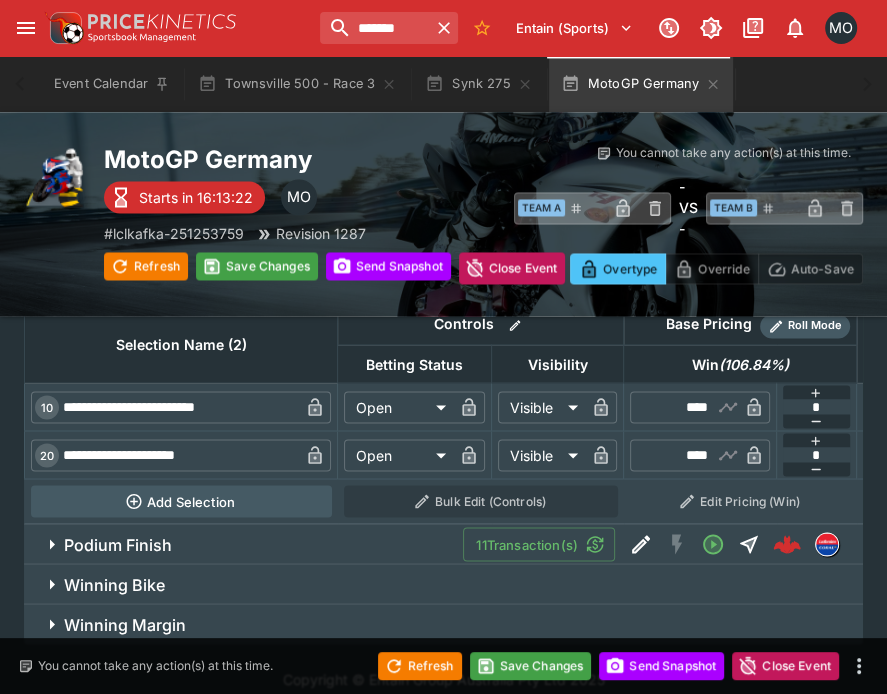 scroll, scrollTop: 6425, scrollLeft: 0, axis: vertical 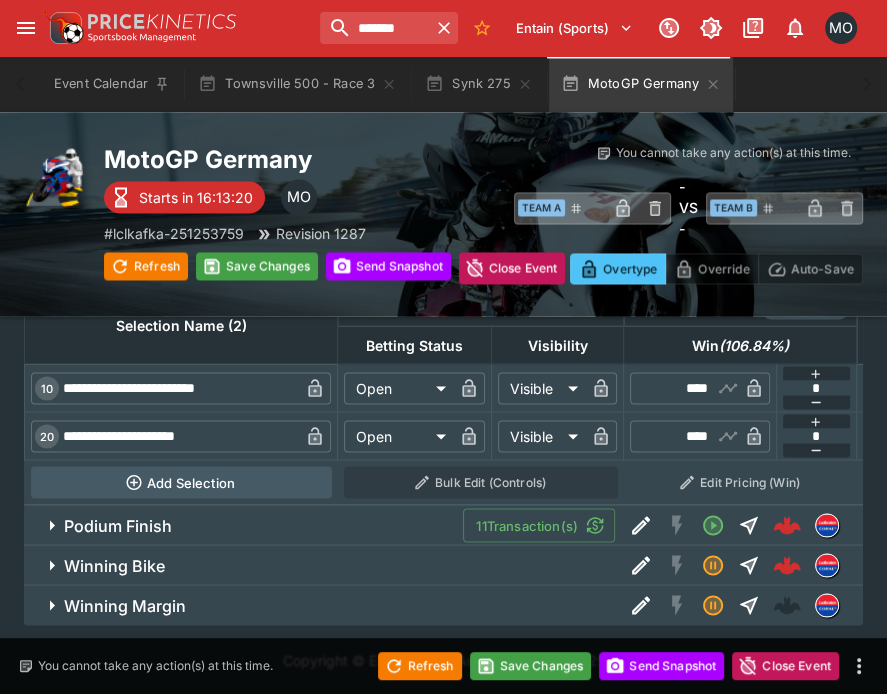 click on "Podium Finish 11  Transaction(s)" at bounding box center (443, 525) 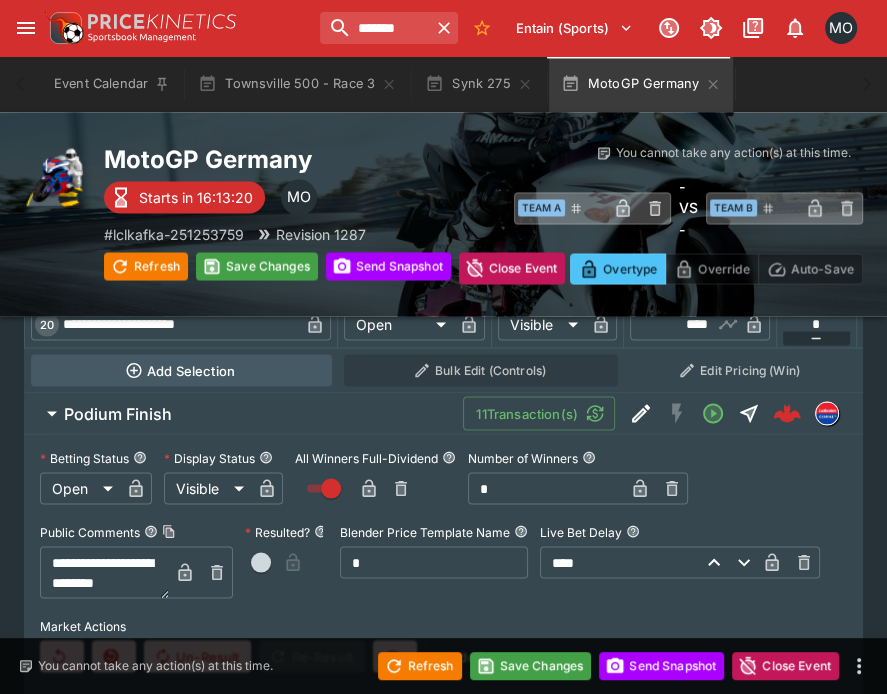 click on "Podium Finish 11  Transaction(s)" at bounding box center [455, 413] 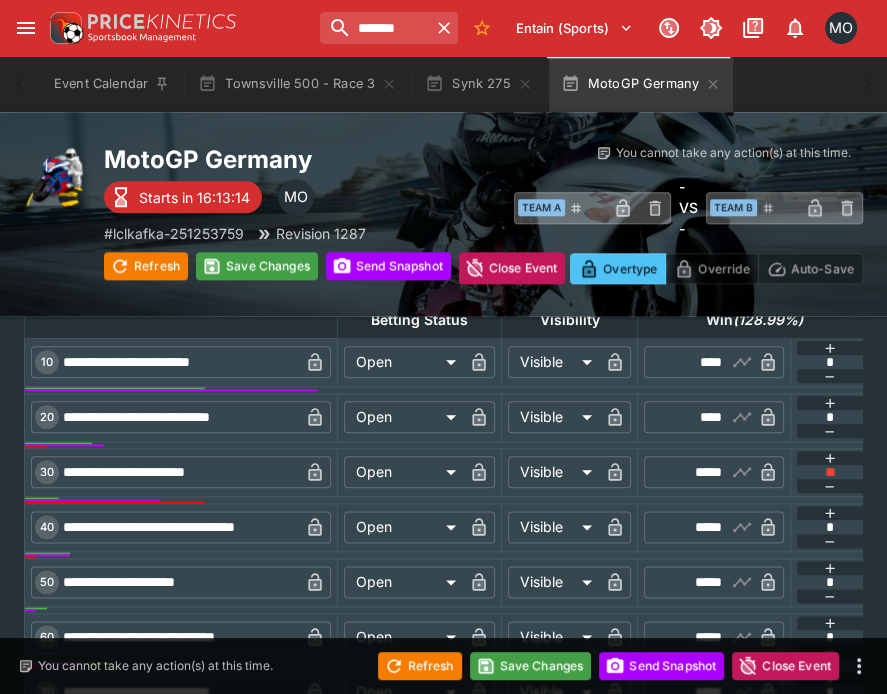 scroll, scrollTop: 1169, scrollLeft: 0, axis: vertical 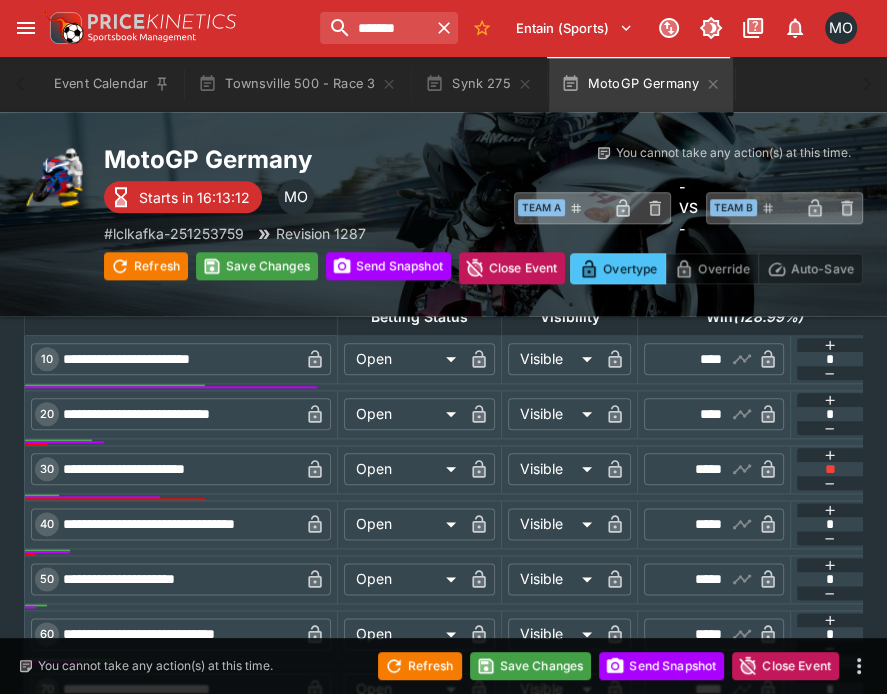 click on "****" at bounding box center (697, 359) 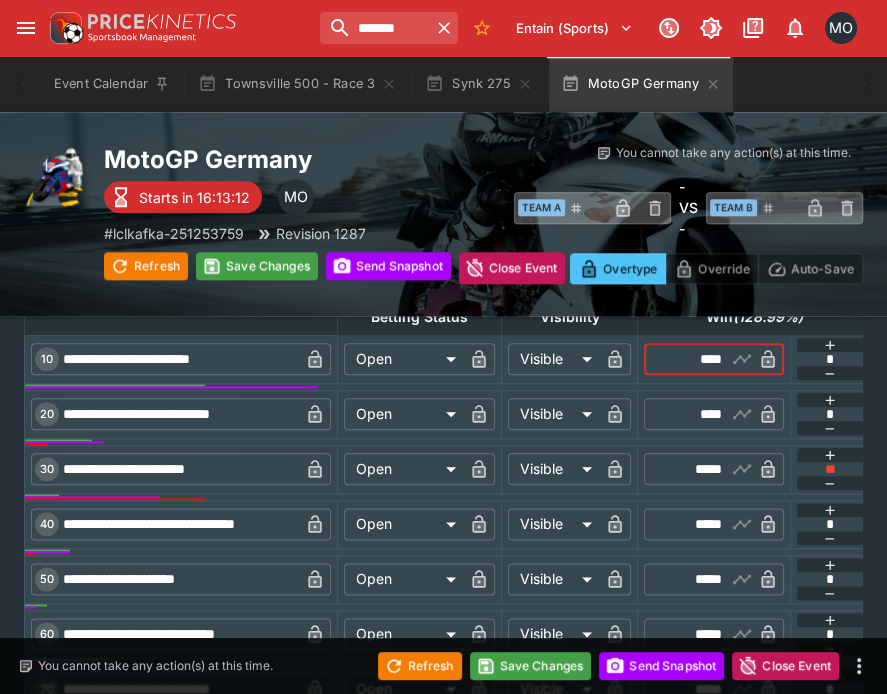 click on "****" at bounding box center [697, 359] 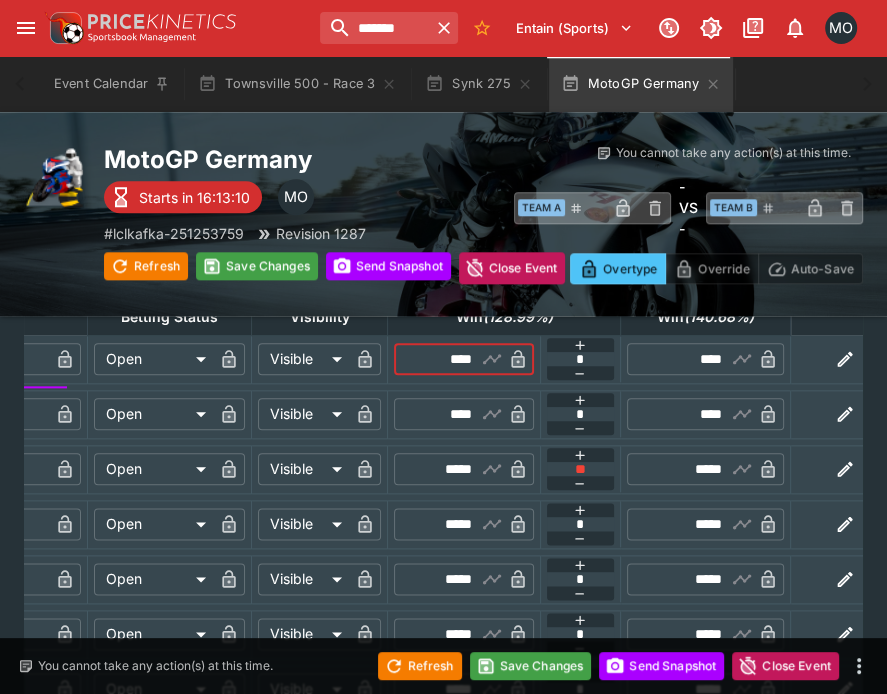 scroll, scrollTop: 0, scrollLeft: 266, axis: horizontal 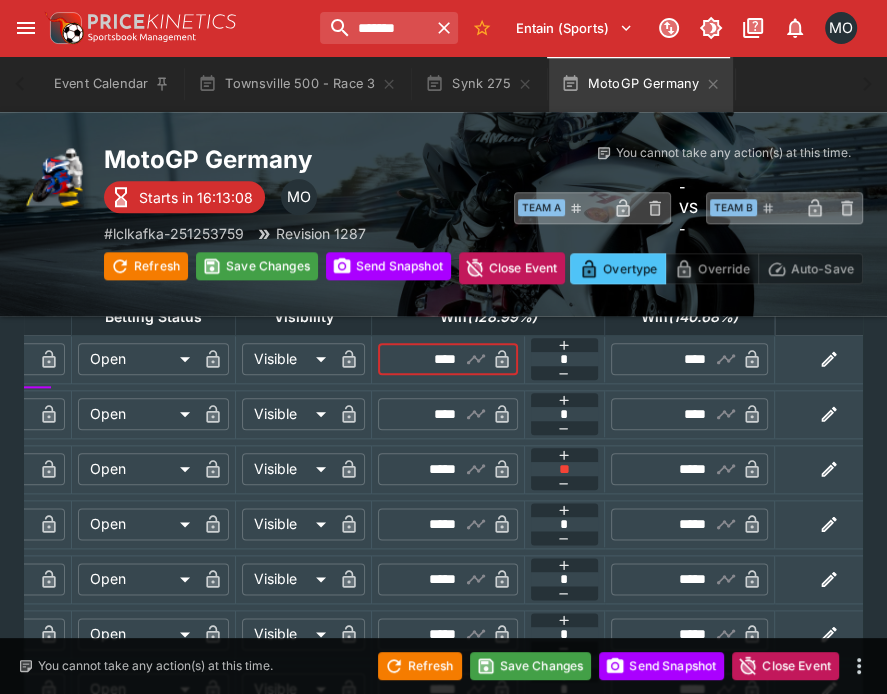 click on "** ​" at bounding box center [565, 469] 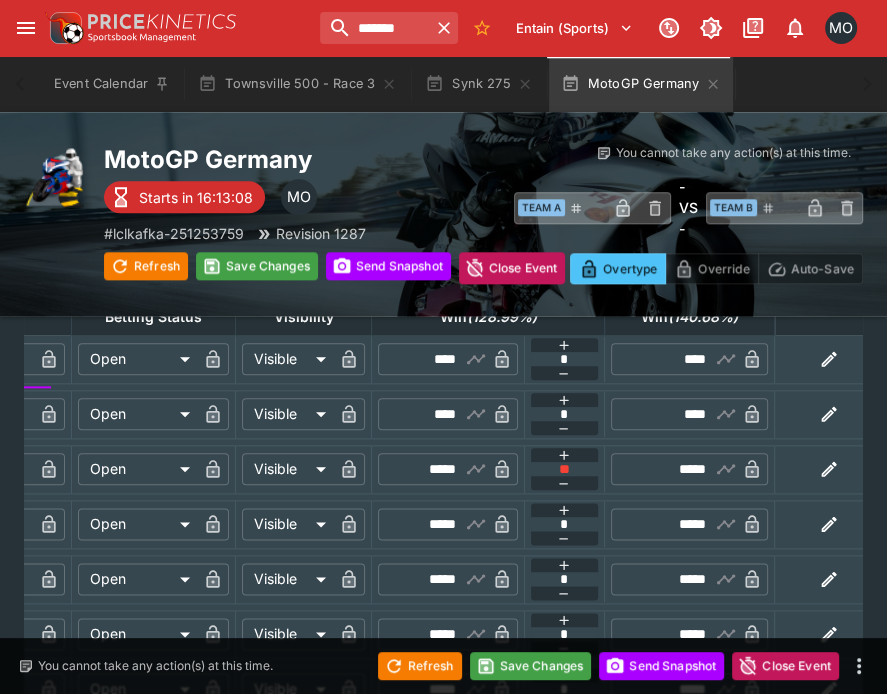 click on "** ​" at bounding box center (565, 469) 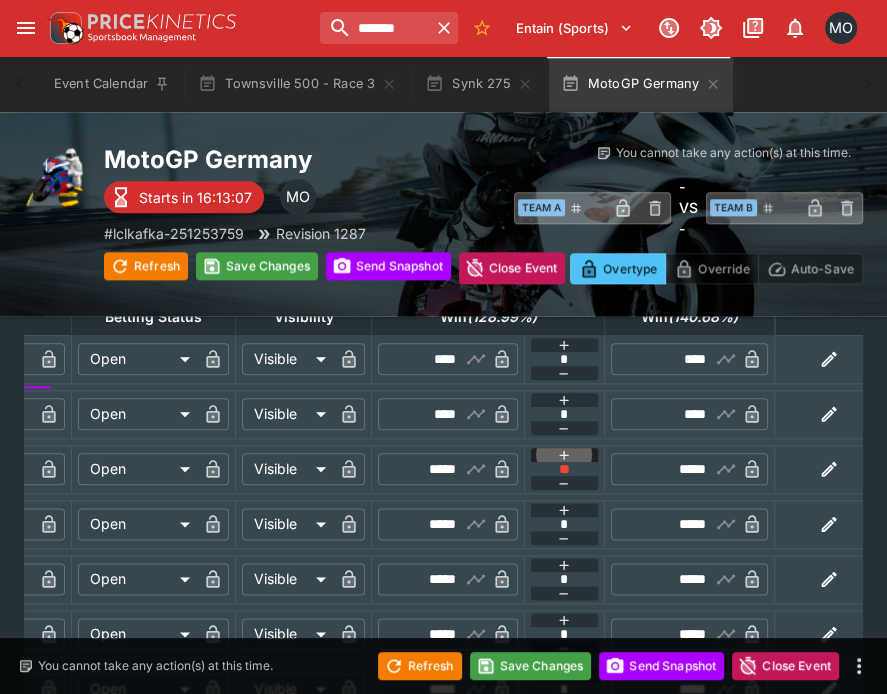 click 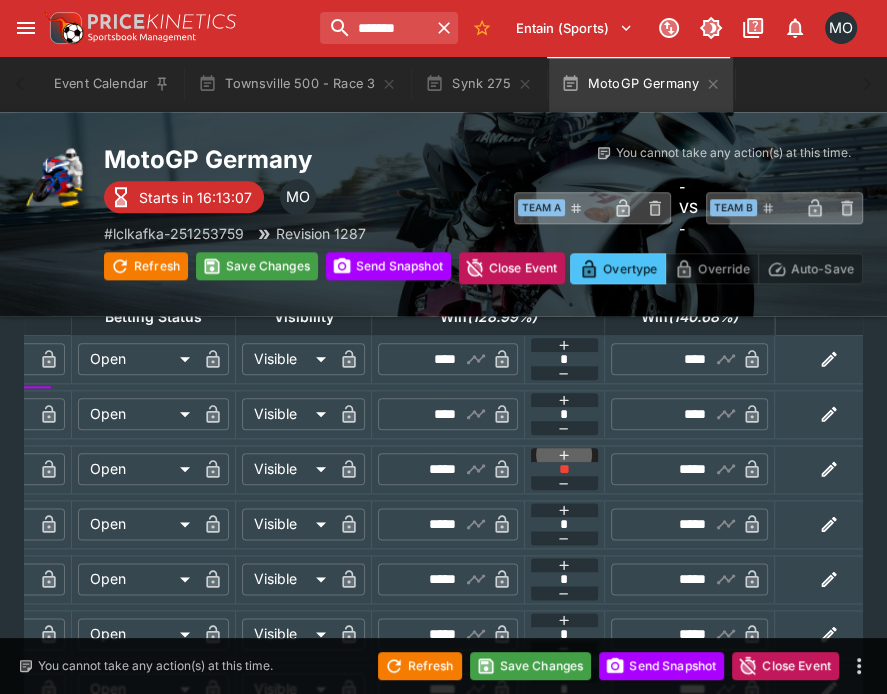 type on "*" 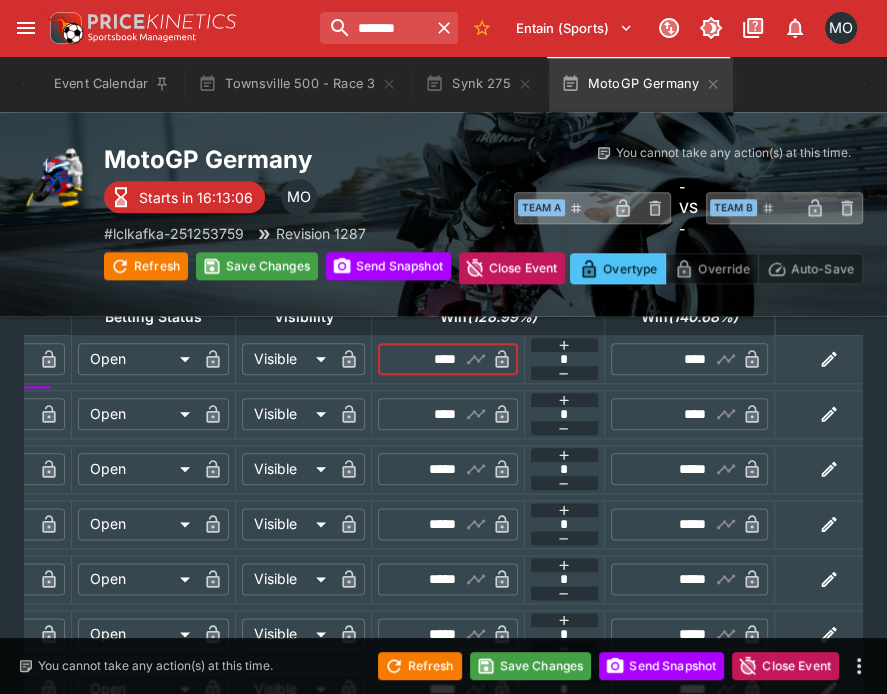 click on "****" at bounding box center [431, 359] 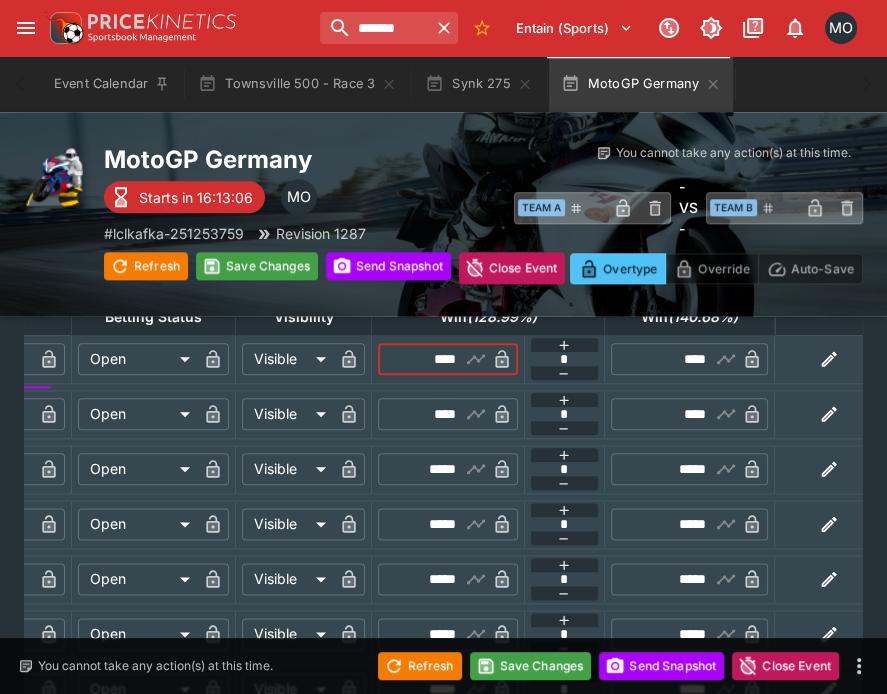 click on "****" at bounding box center (431, 359) 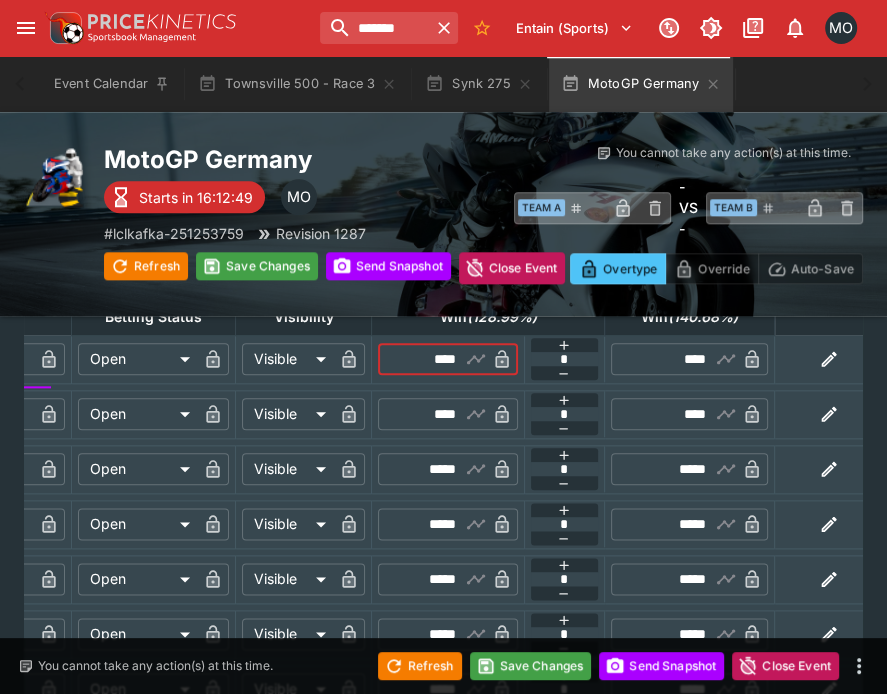 type on "****" 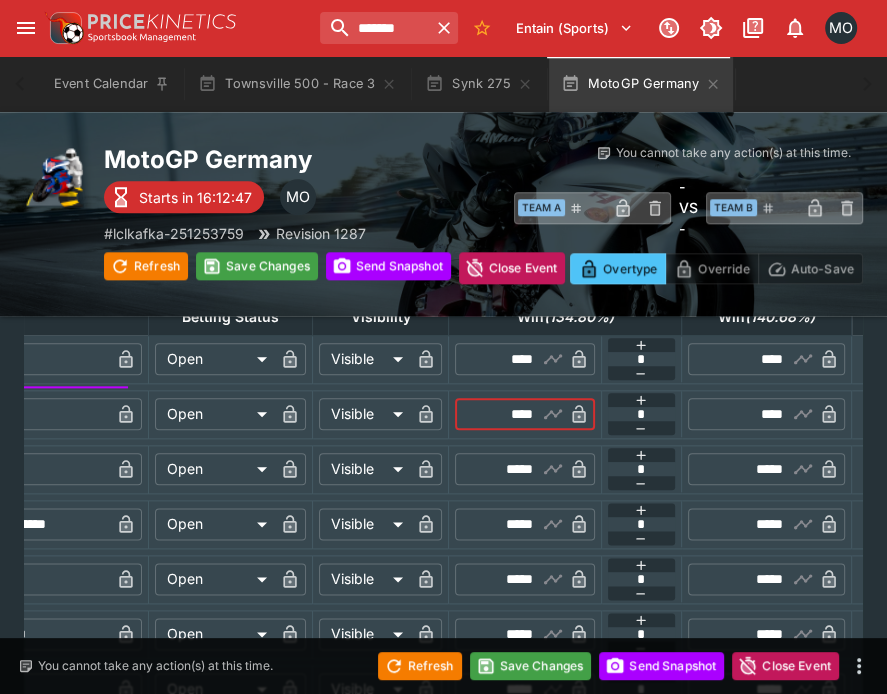scroll, scrollTop: 0, scrollLeft: 0, axis: both 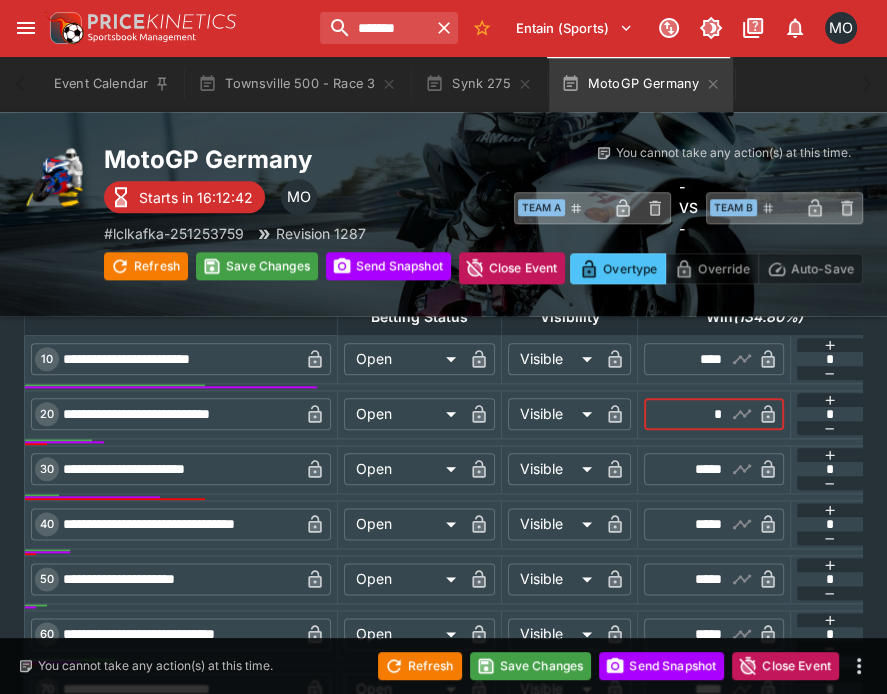 type on "*" 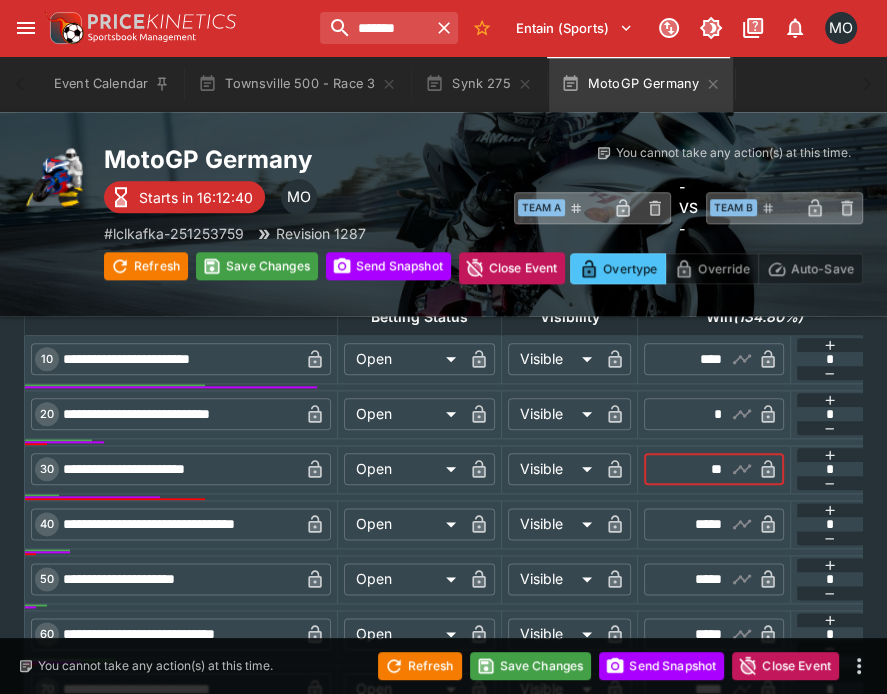 type on "**" 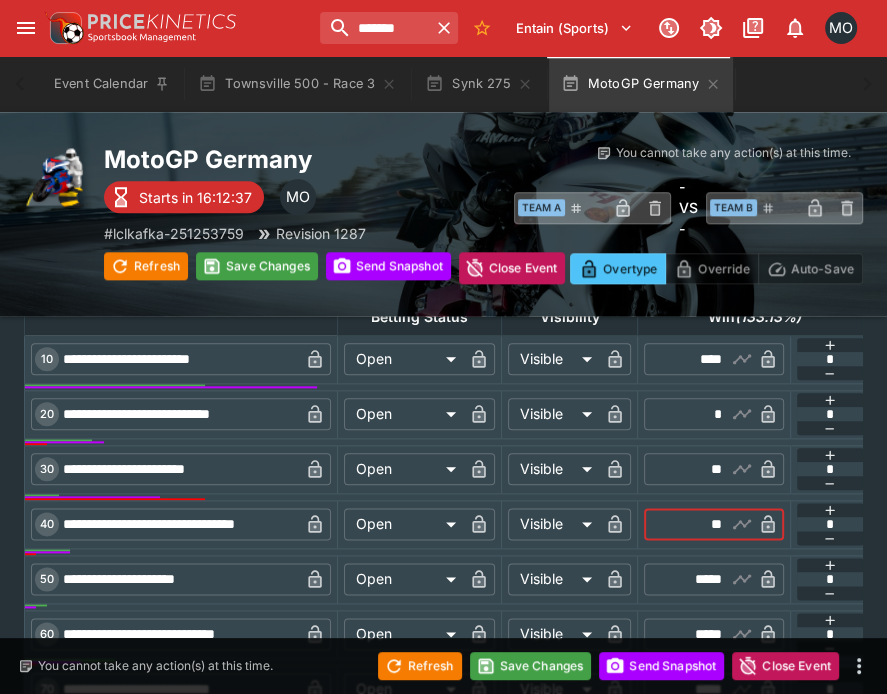 type on "**" 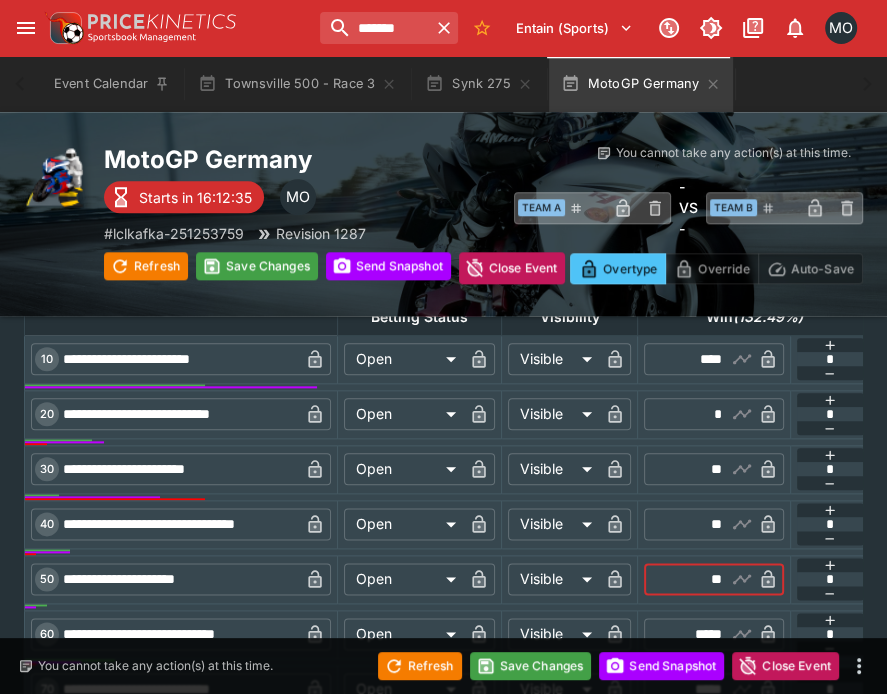 type on "**" 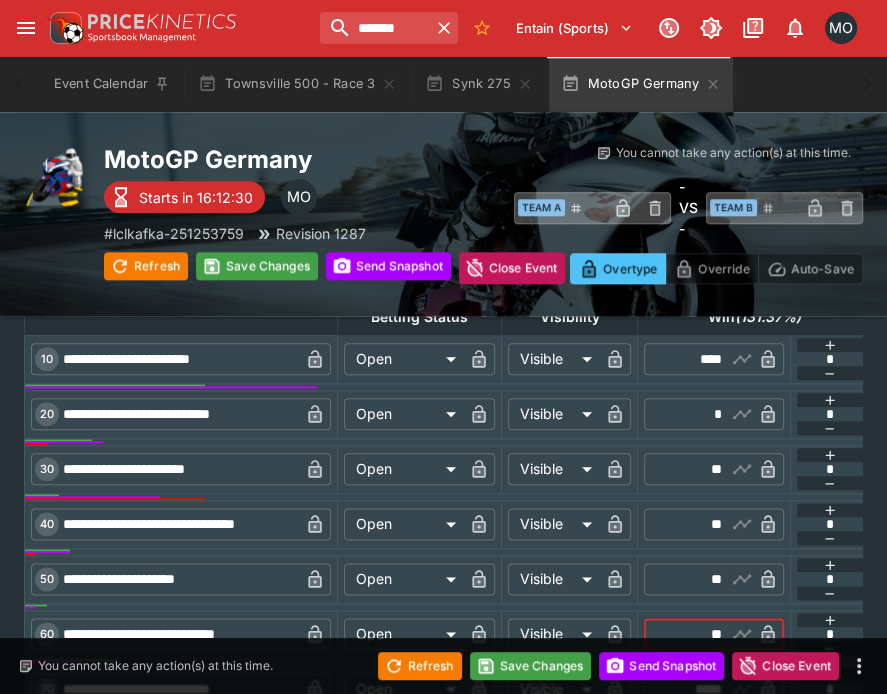 type on "**" 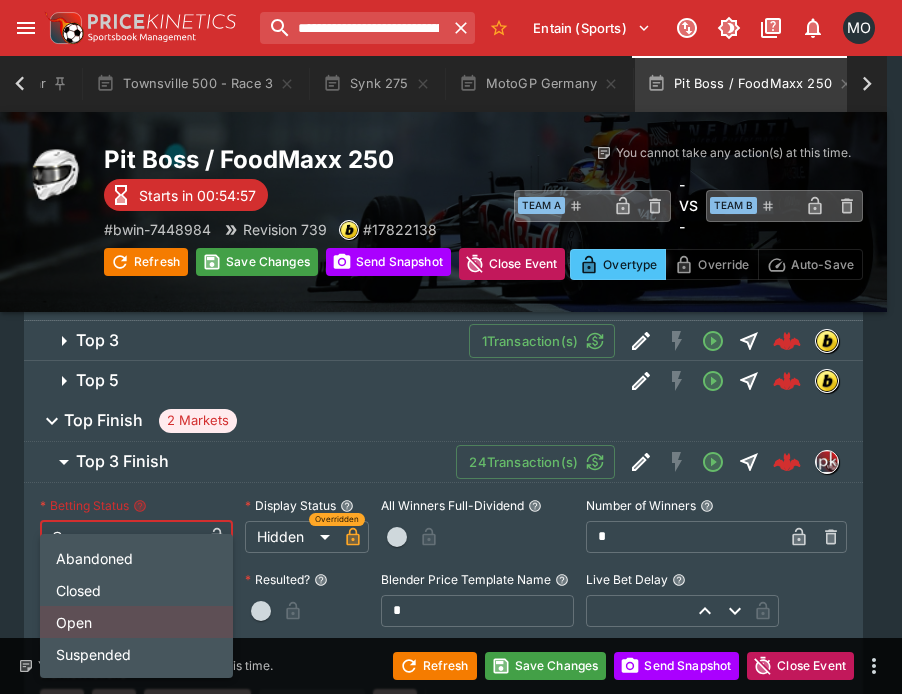 click on "Suspended" at bounding box center (136, 654) 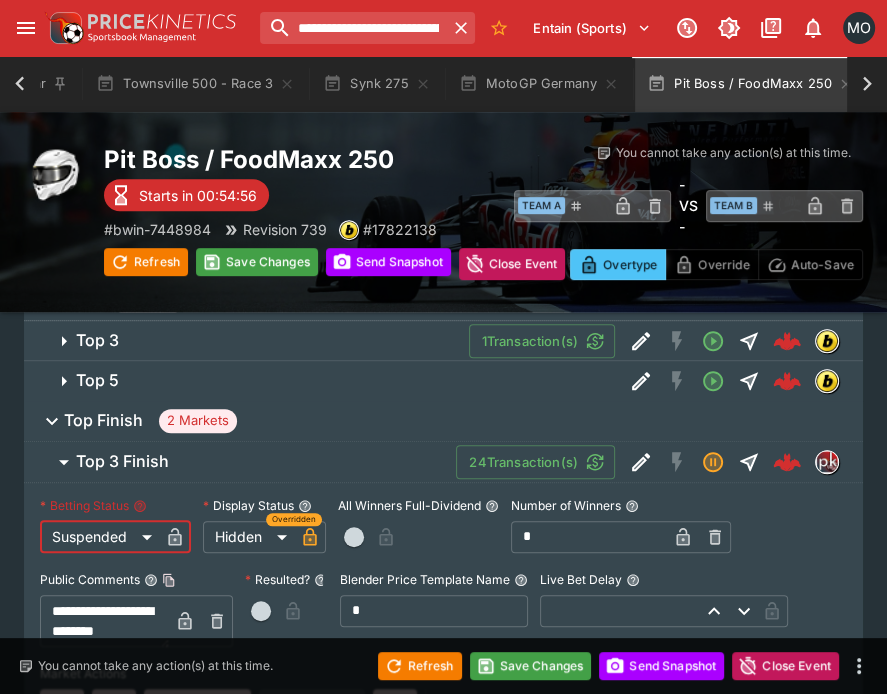 click on "Top 3 Finish 24  Transaction(s)" at bounding box center (461, 462) 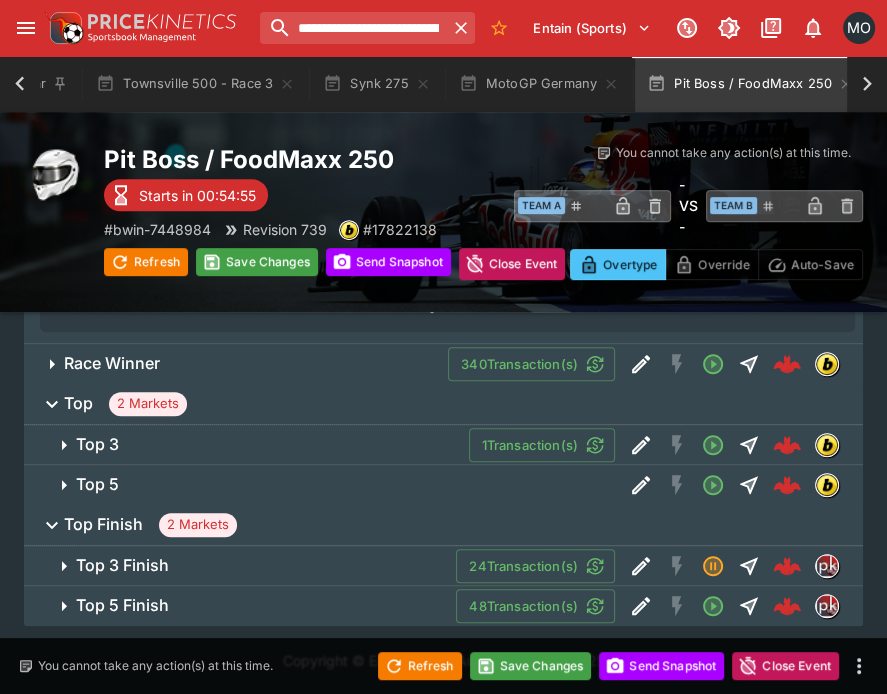 click on "Top 5 Finish 48 Transaction(s)" at bounding box center [443, 606] 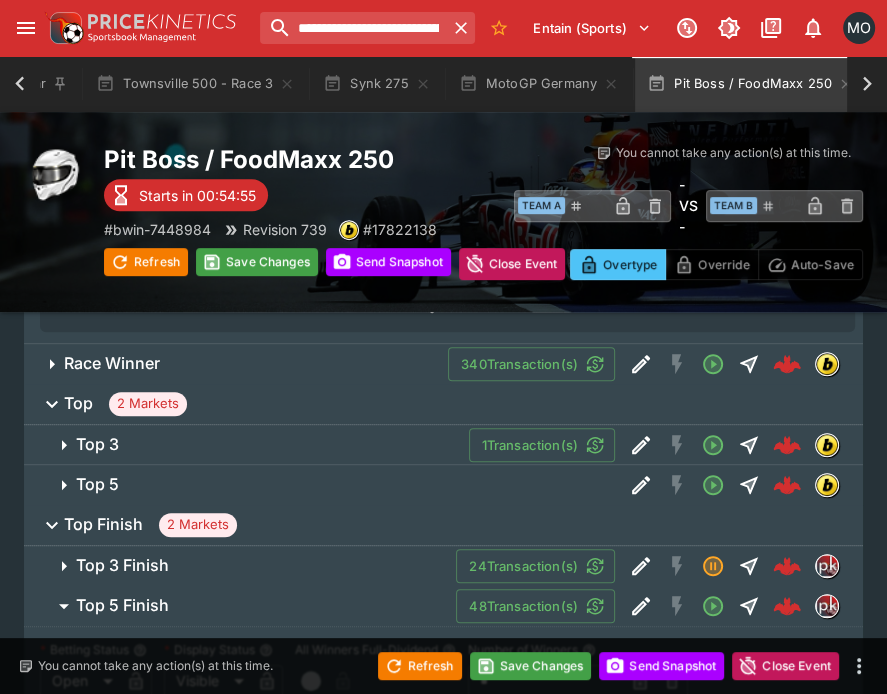 scroll, scrollTop: 569, scrollLeft: 0, axis: vertical 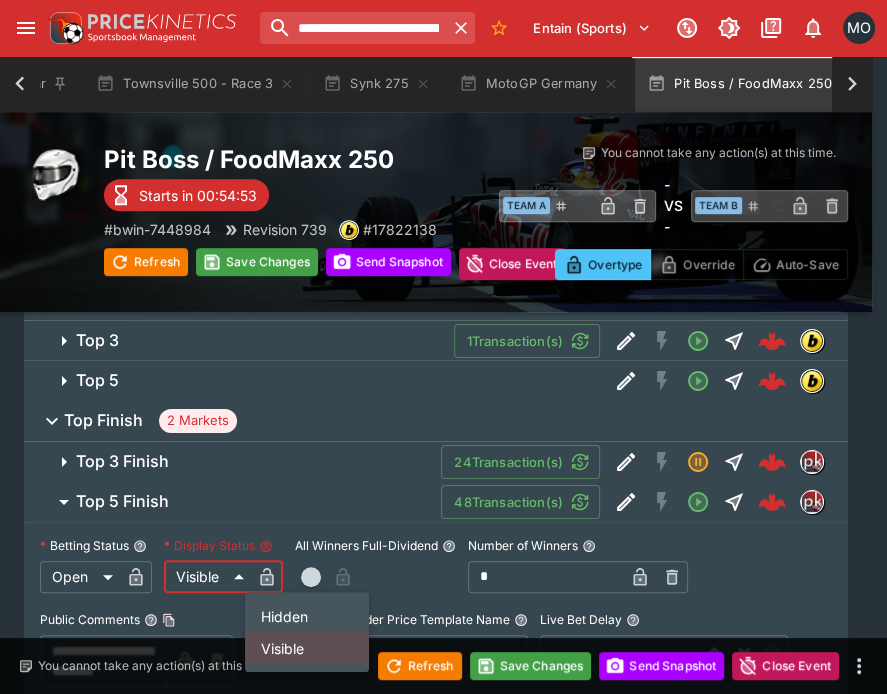 click on "**********" at bounding box center [443, 1322] 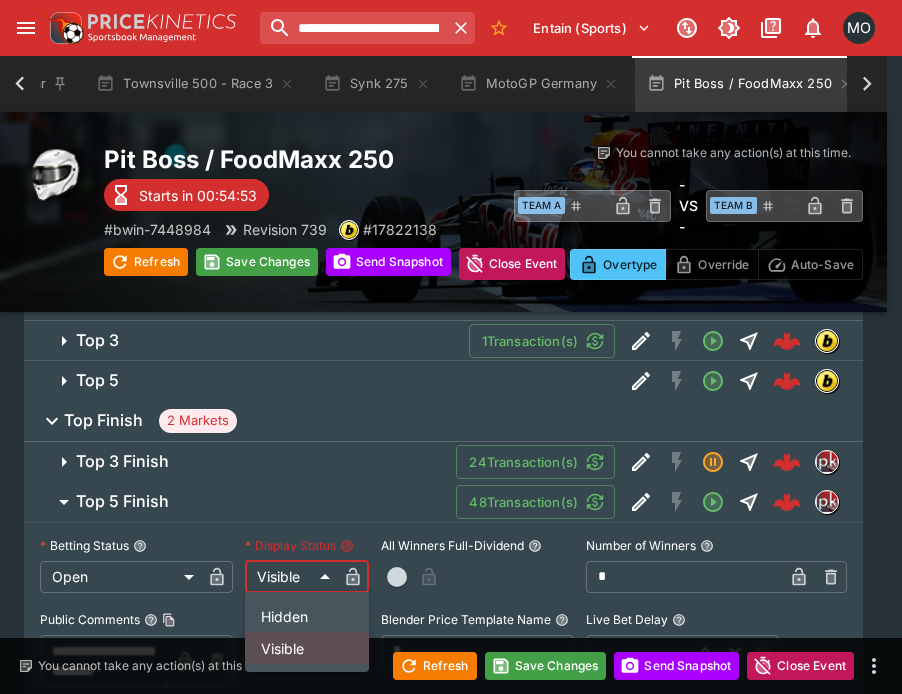 click on "Hidden" at bounding box center (307, 616) 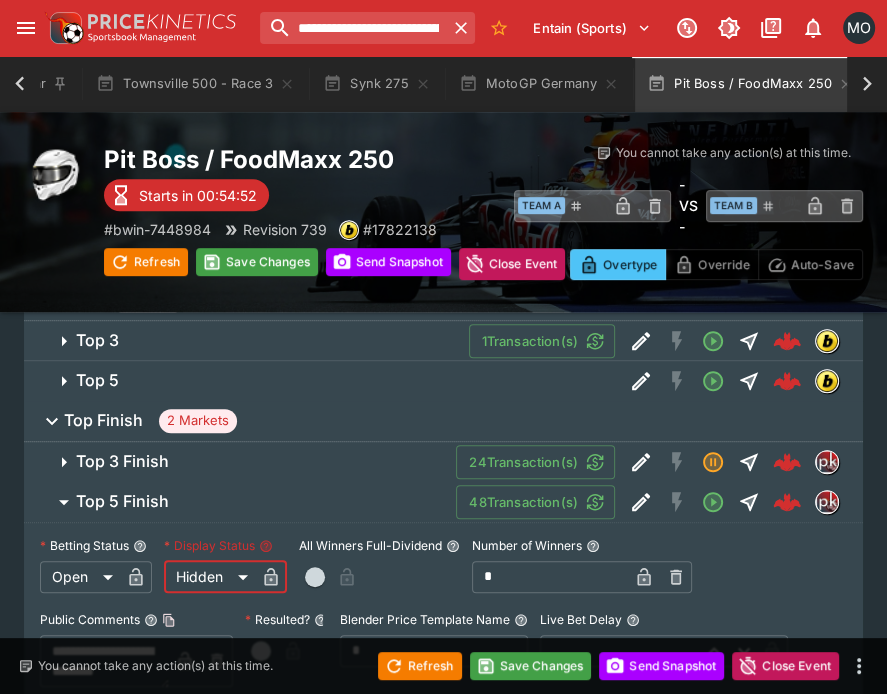 click 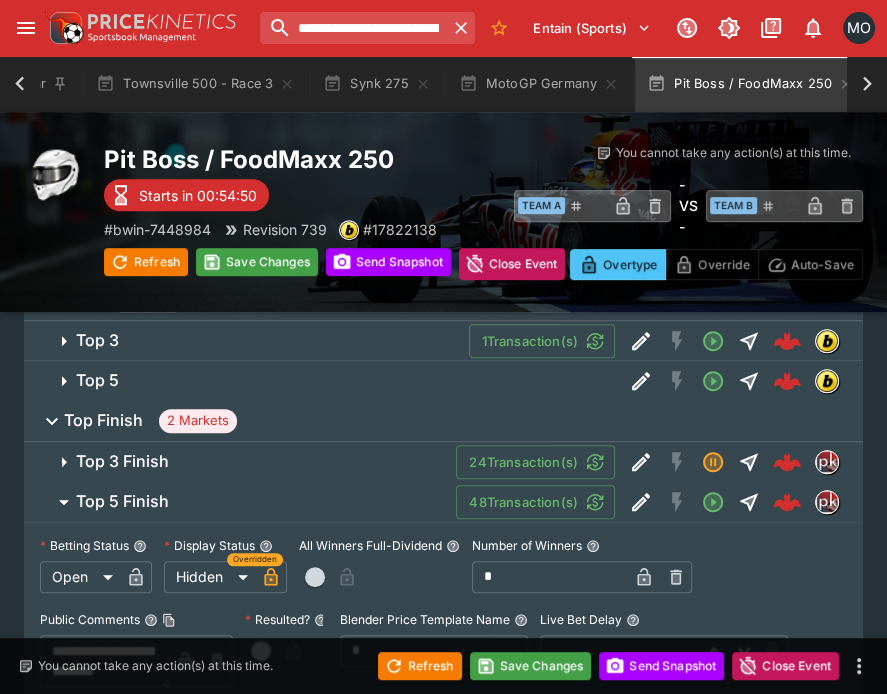 click on "**********" at bounding box center (443, 1322) 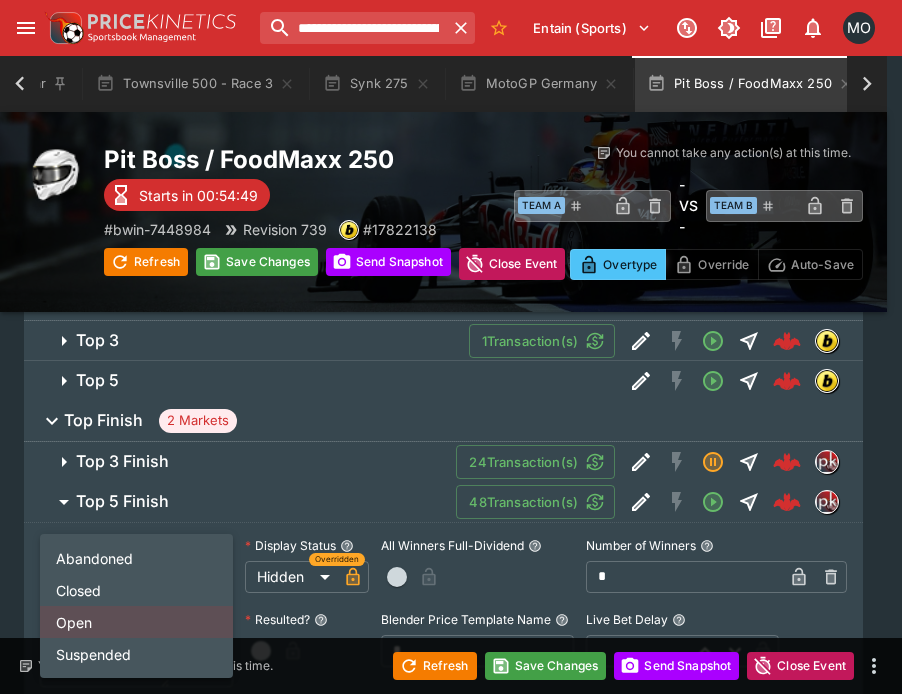 click on "Suspended" at bounding box center (136, 654) 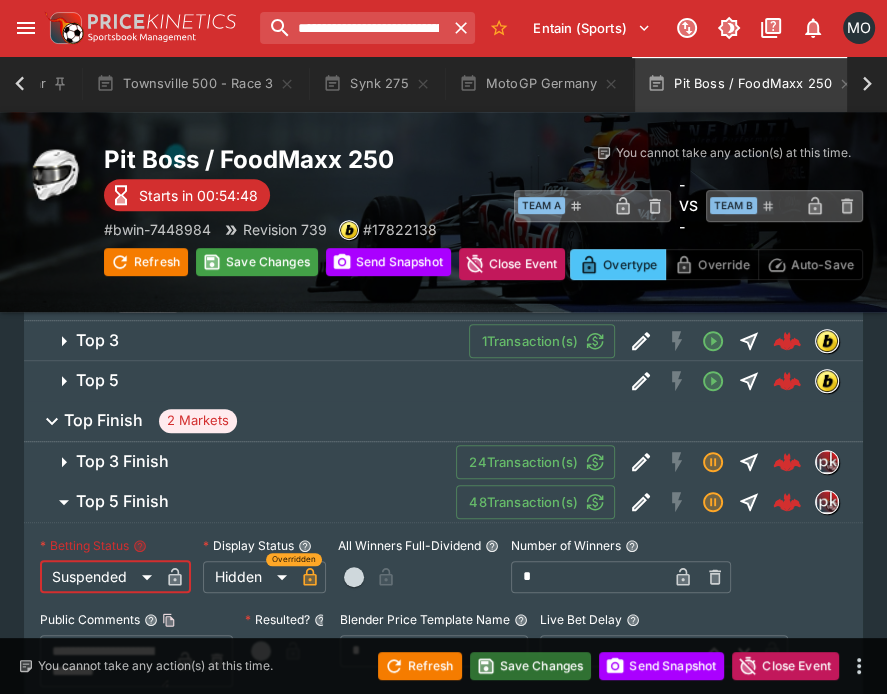 click on "Save Changes" at bounding box center (531, 666) 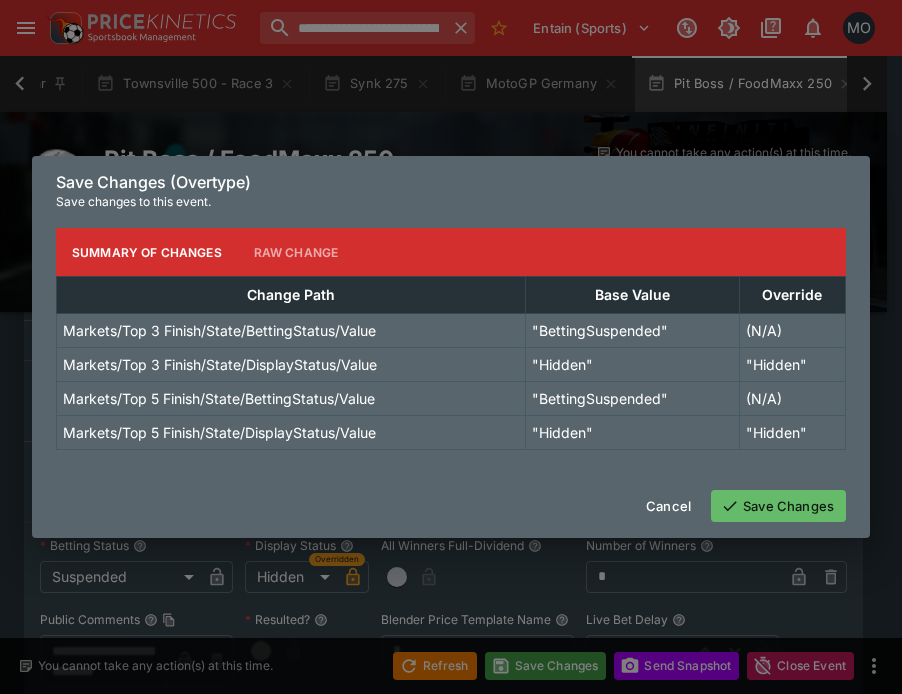 click on "Save Changes" at bounding box center [778, 506] 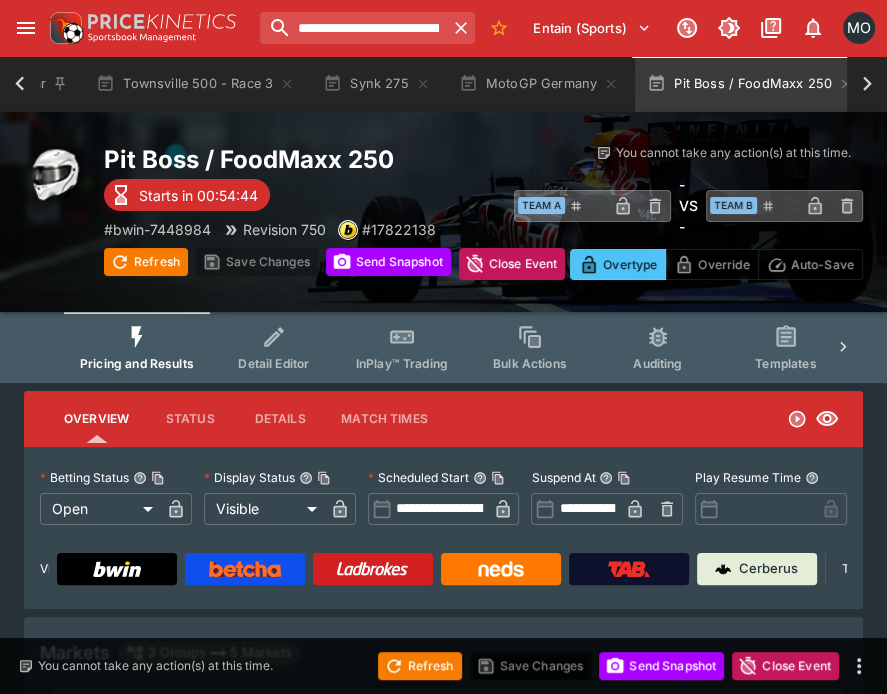 scroll, scrollTop: 0, scrollLeft: 0, axis: both 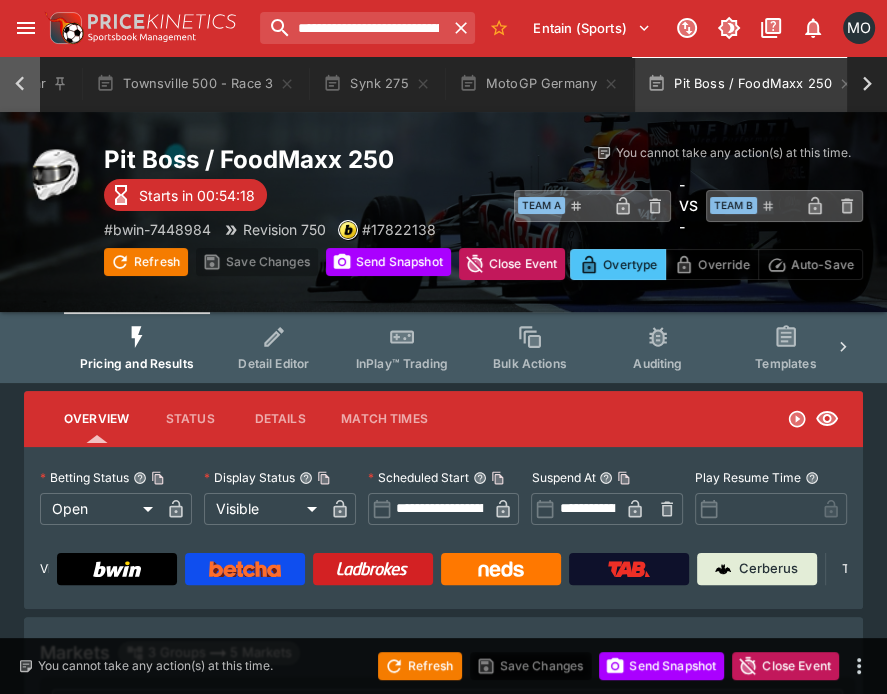 click at bounding box center (20, 84) 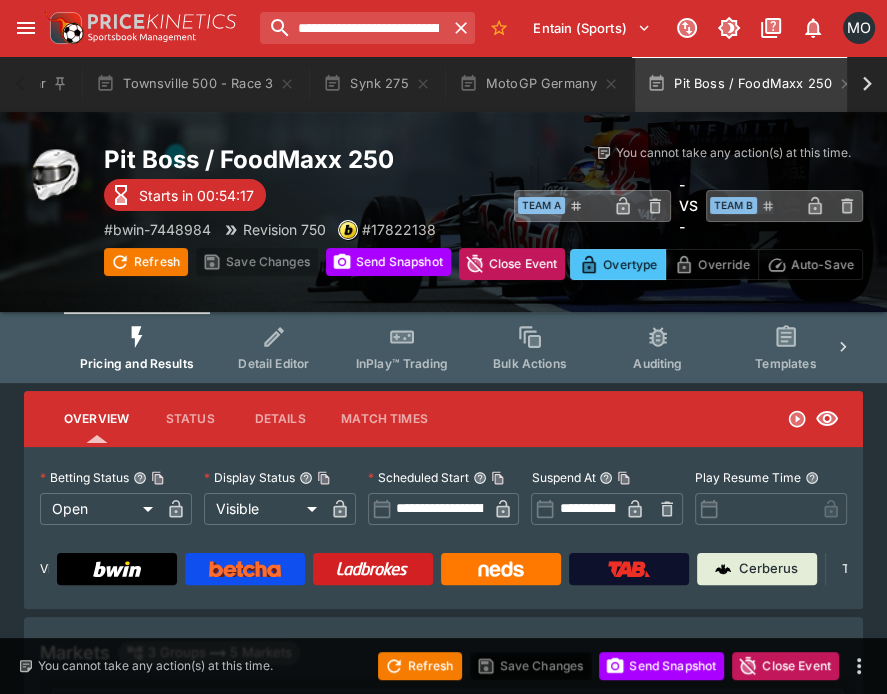 scroll, scrollTop: 0, scrollLeft: 0, axis: both 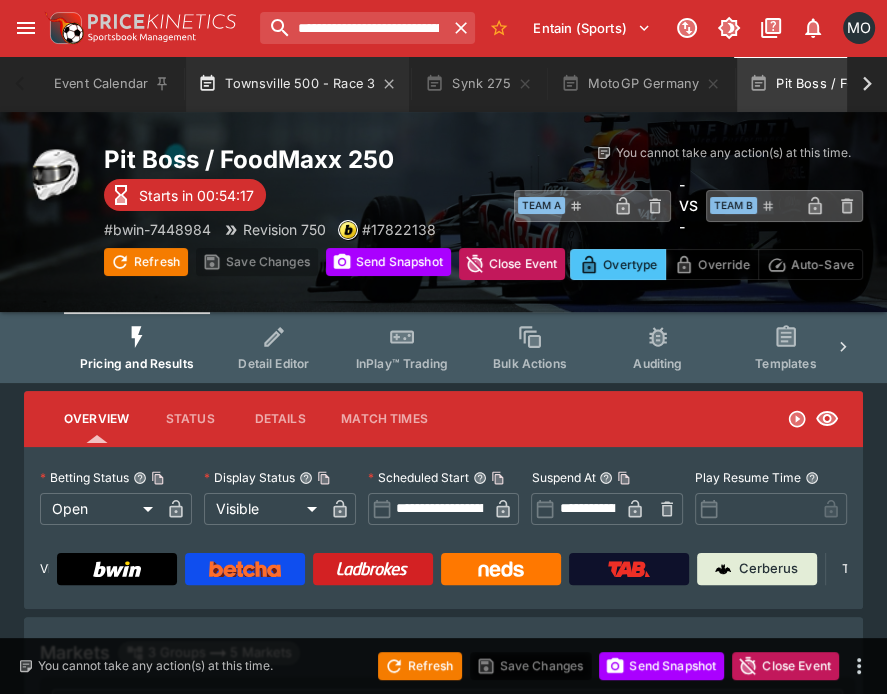 click on "Townsville 500 - Race 3" at bounding box center [297, 84] 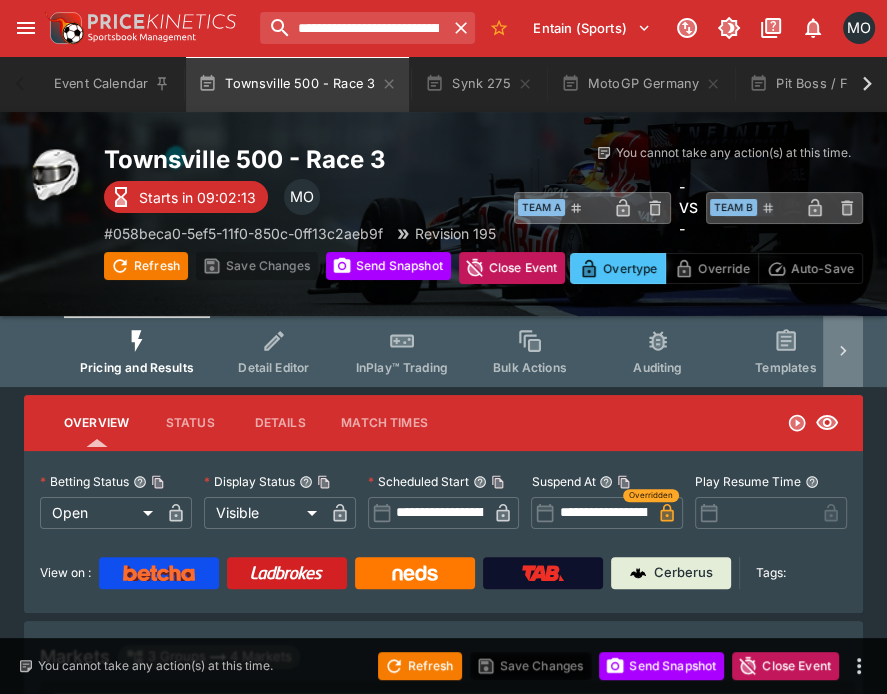 click at bounding box center (843, 351) 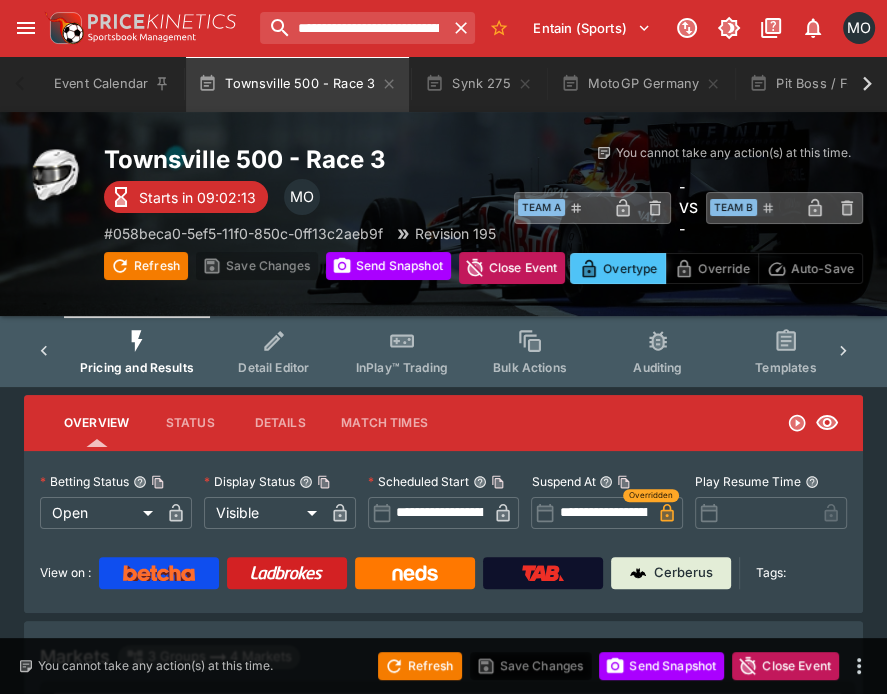 scroll, scrollTop: 0, scrollLeft: 530, axis: horizontal 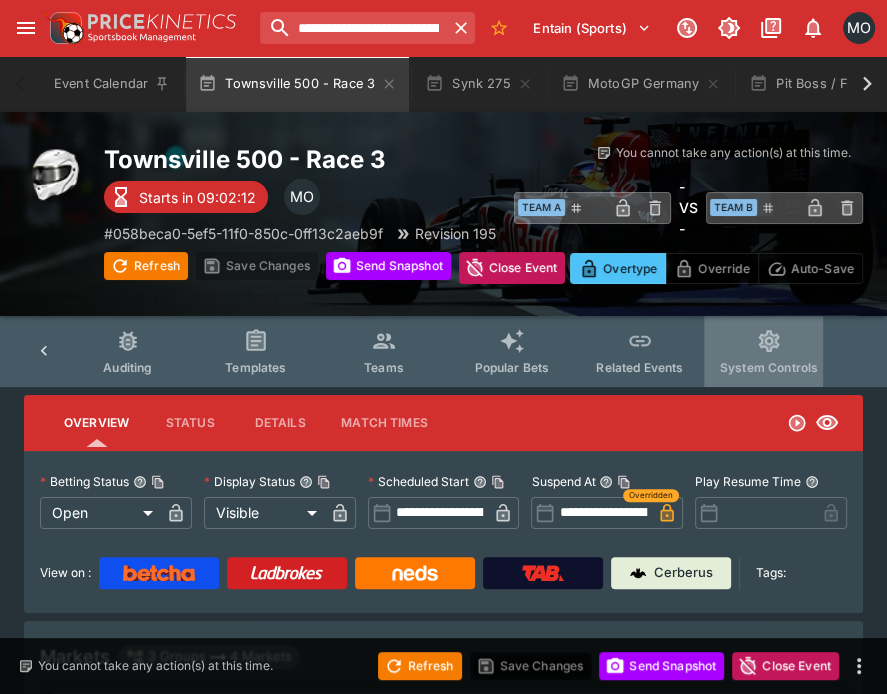 click on "System Controls" at bounding box center [769, 351] 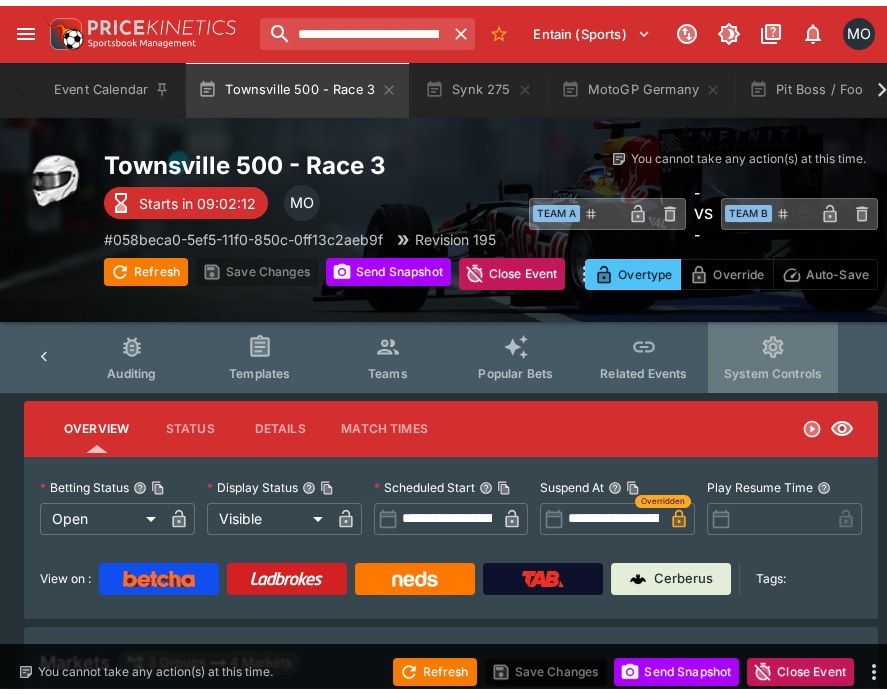 scroll, scrollTop: 0, scrollLeft: 515, axis: horizontal 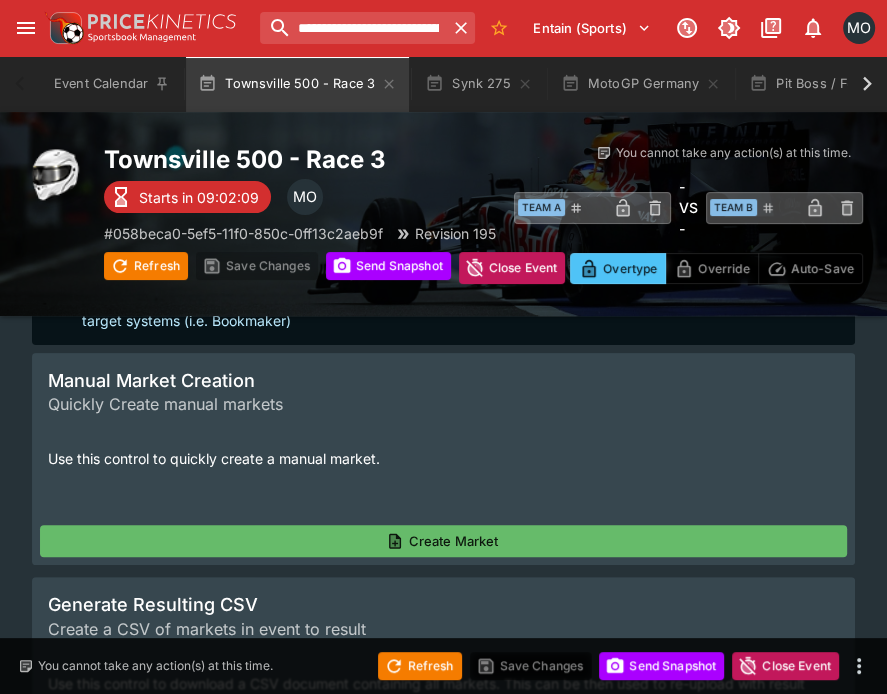 click on "Download" at bounding box center (443, 791) 